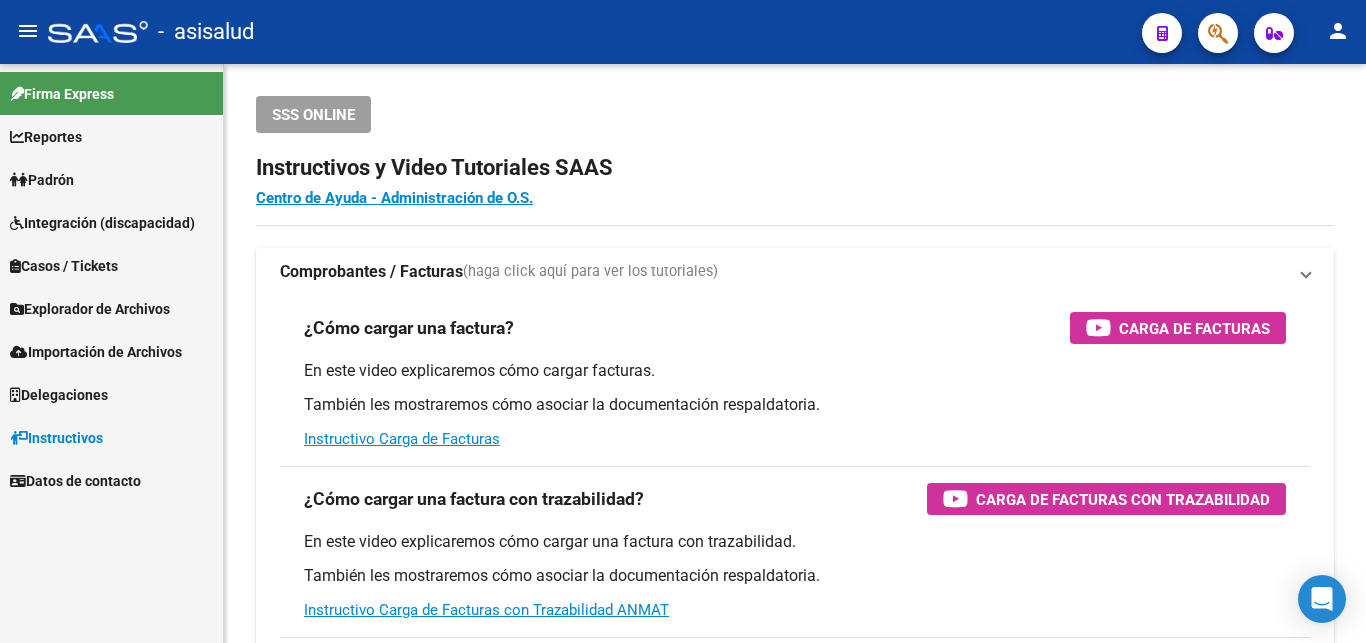 scroll, scrollTop: 0, scrollLeft: 0, axis: both 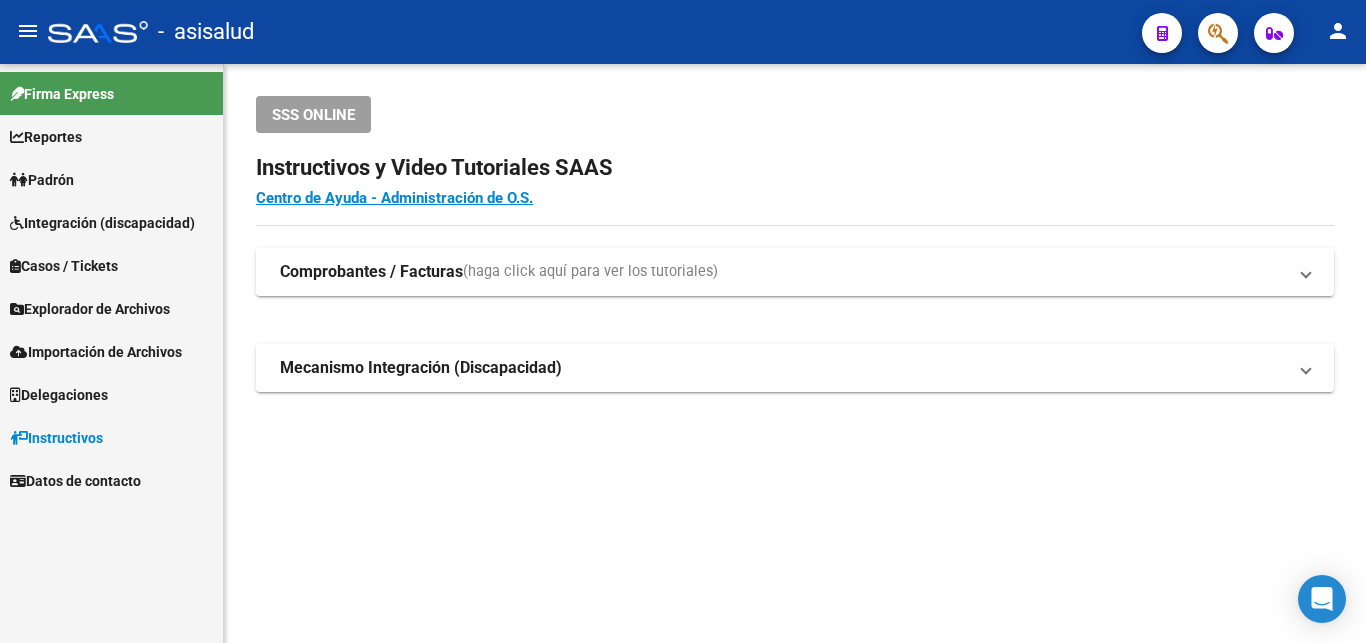 click on "Padrón" at bounding box center (42, 180) 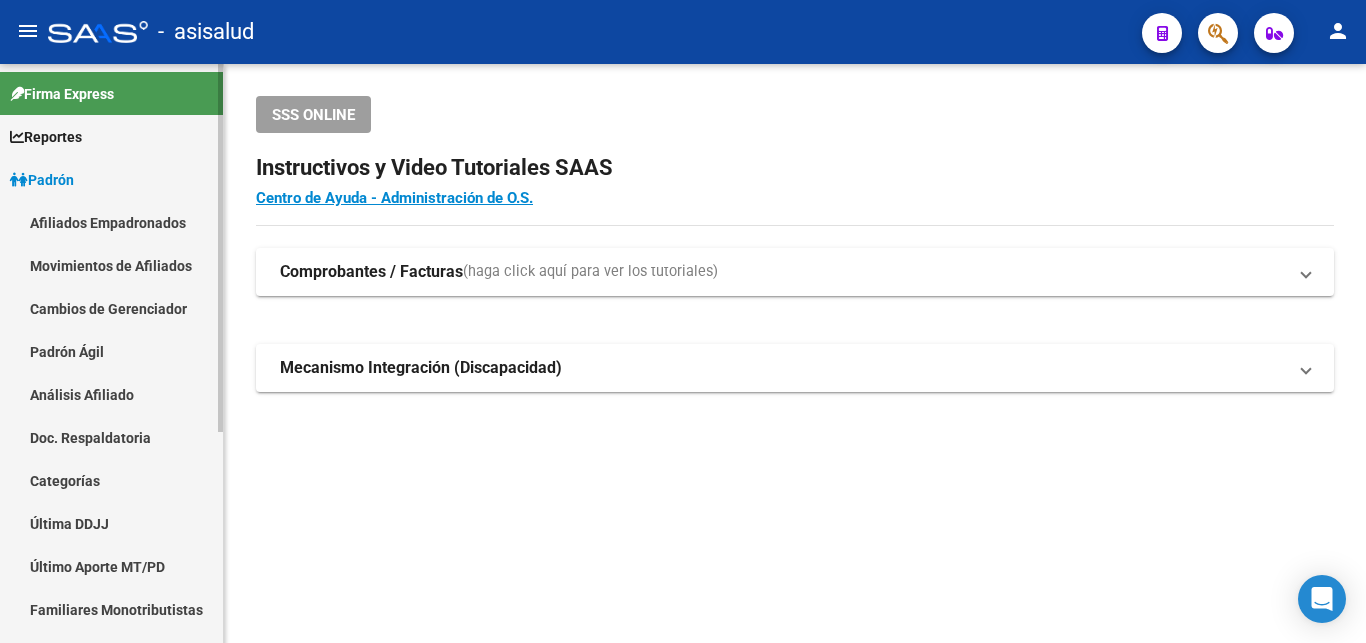 click on "Análisis Afiliado" at bounding box center [111, 394] 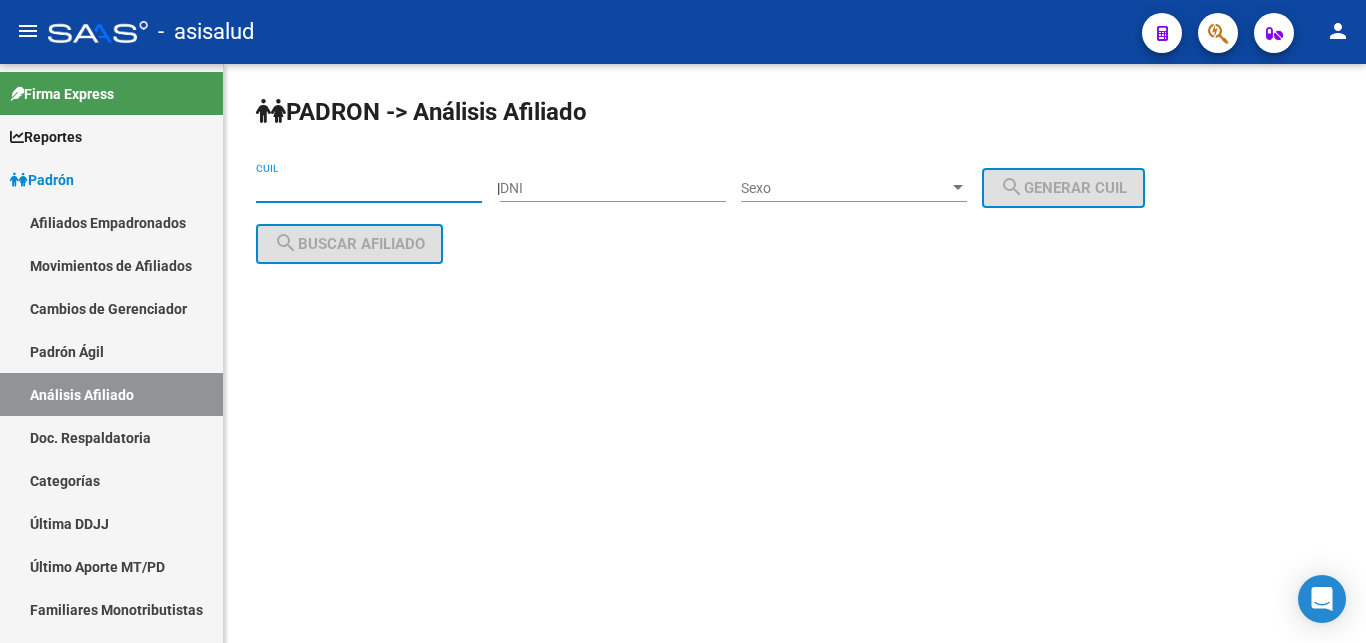 click on "CUIL" at bounding box center (369, 188) 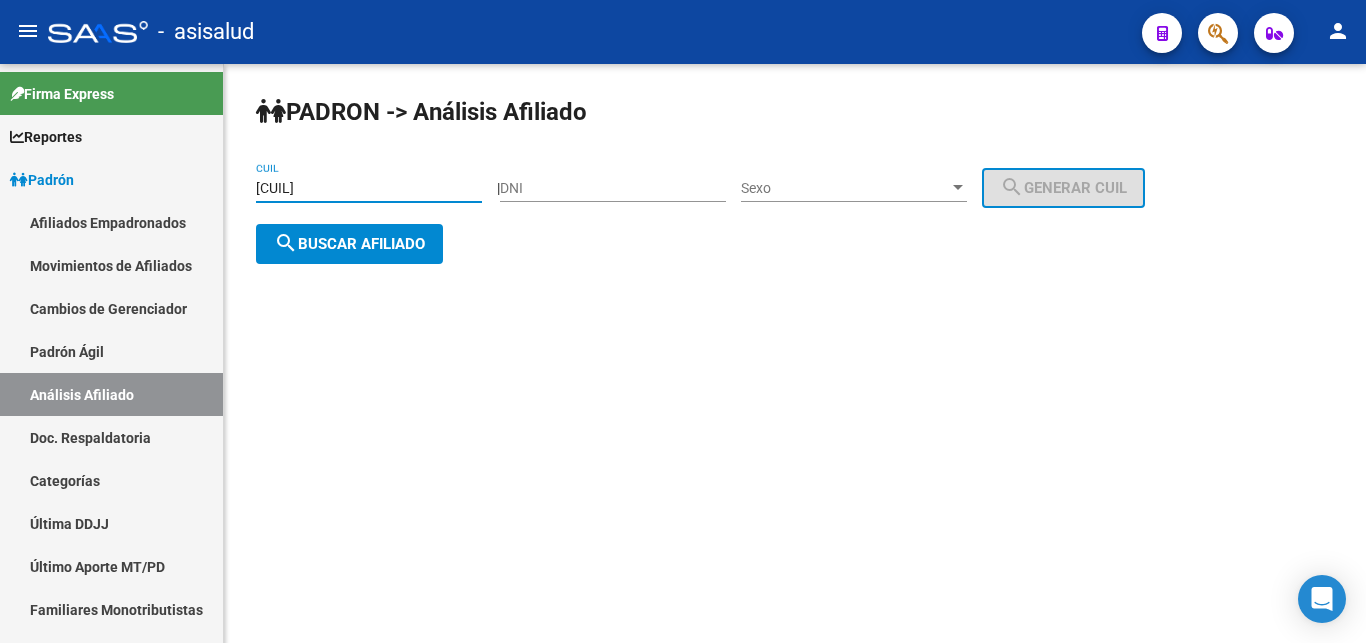 type on "[CUIL]" 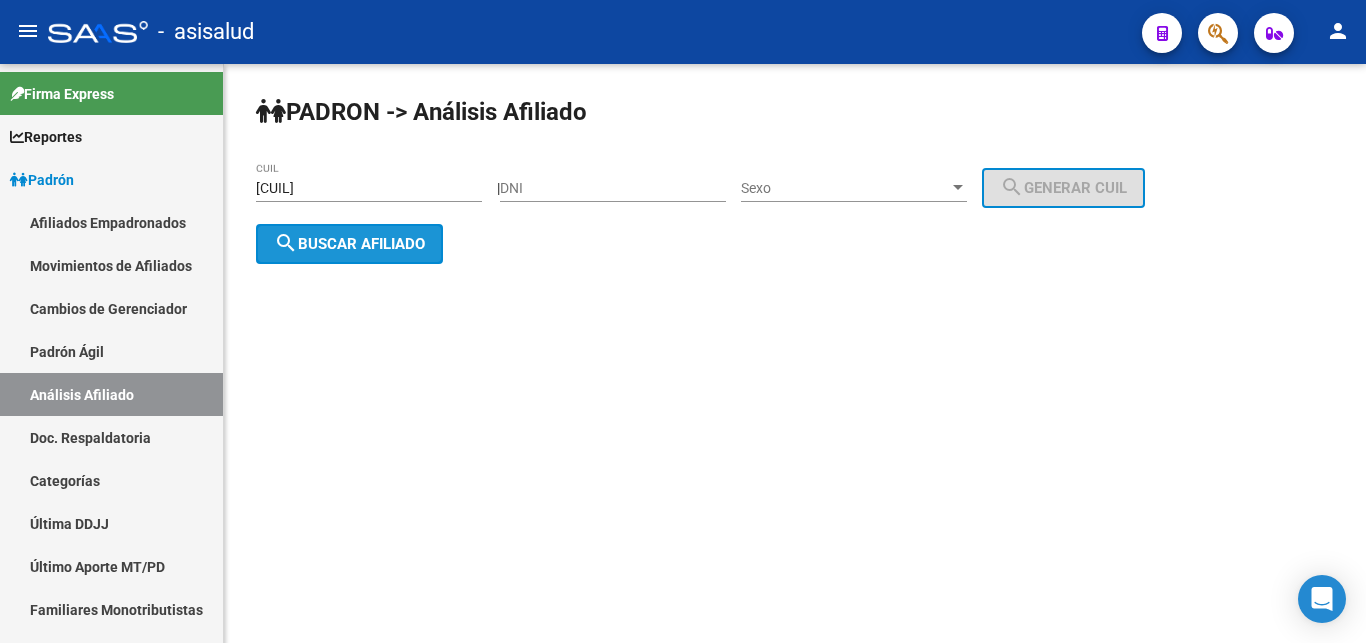 click on "search  Buscar afiliado" 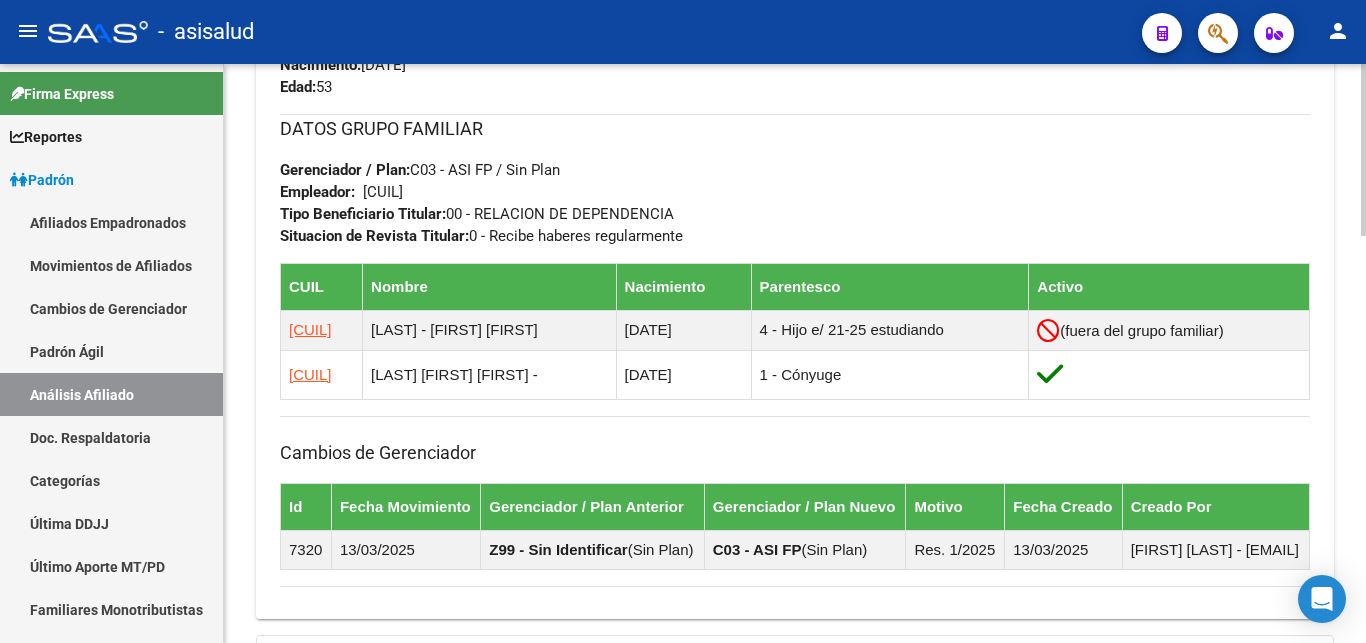 scroll, scrollTop: 1020, scrollLeft: 0, axis: vertical 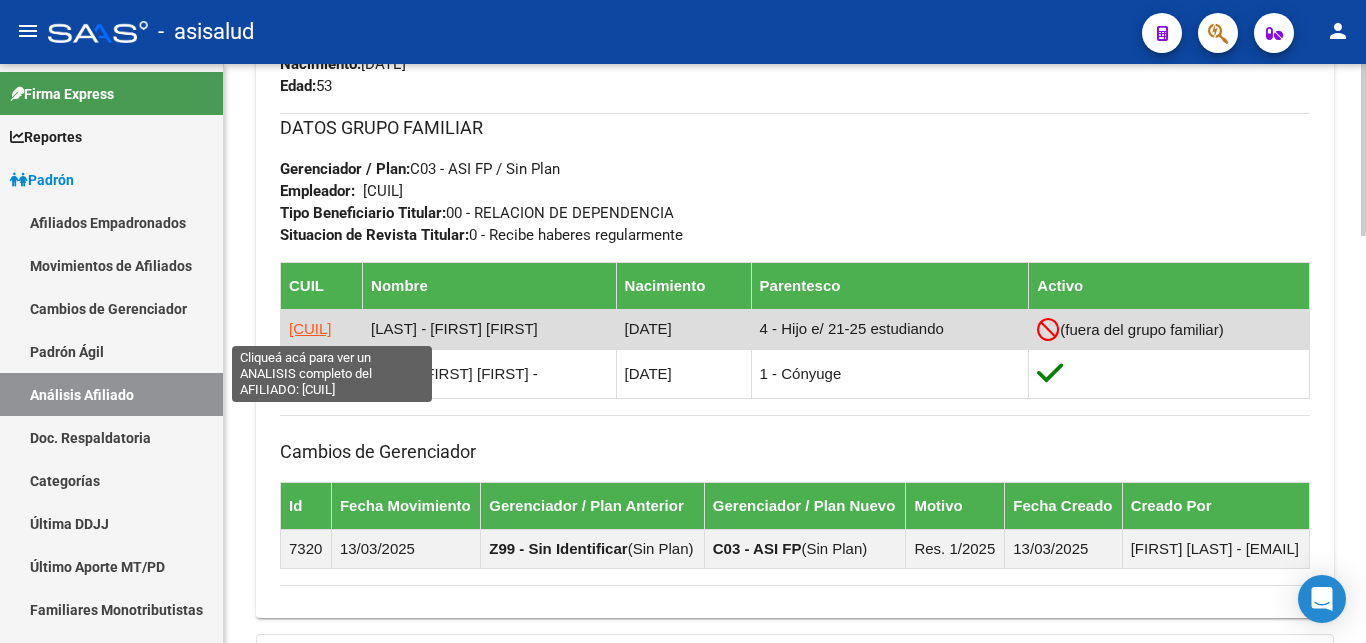 click on "[CUIL]" at bounding box center [310, 328] 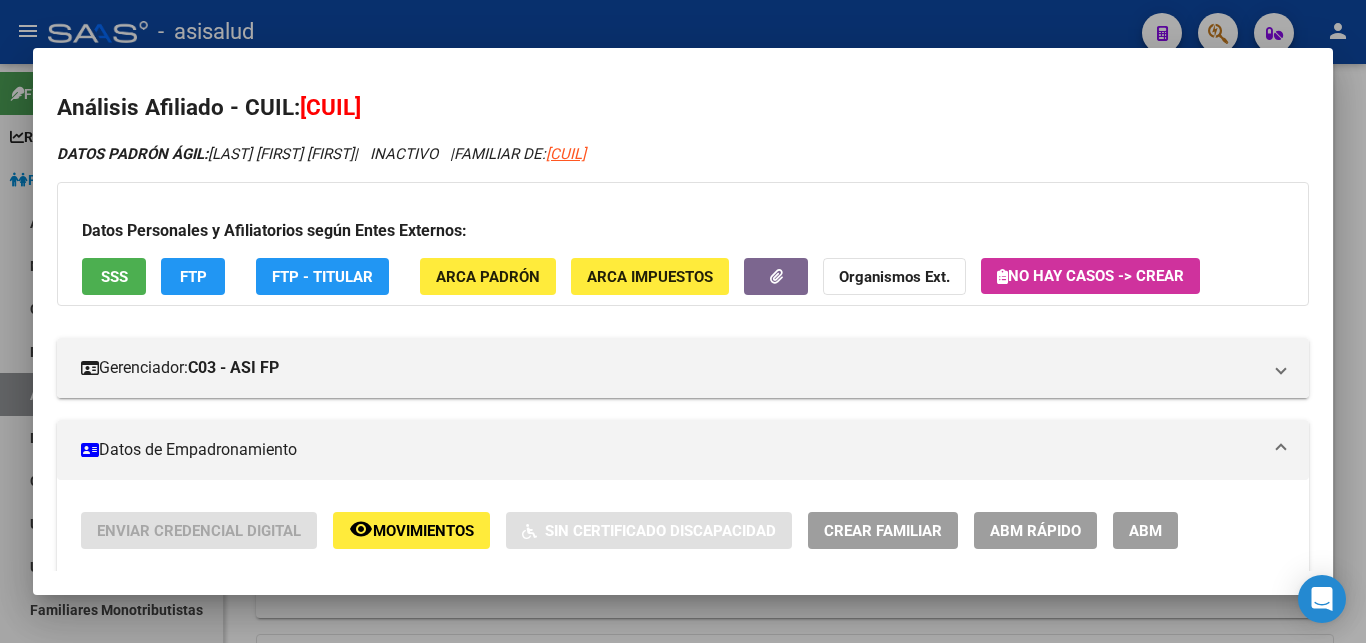 click on "ABM Rápido" 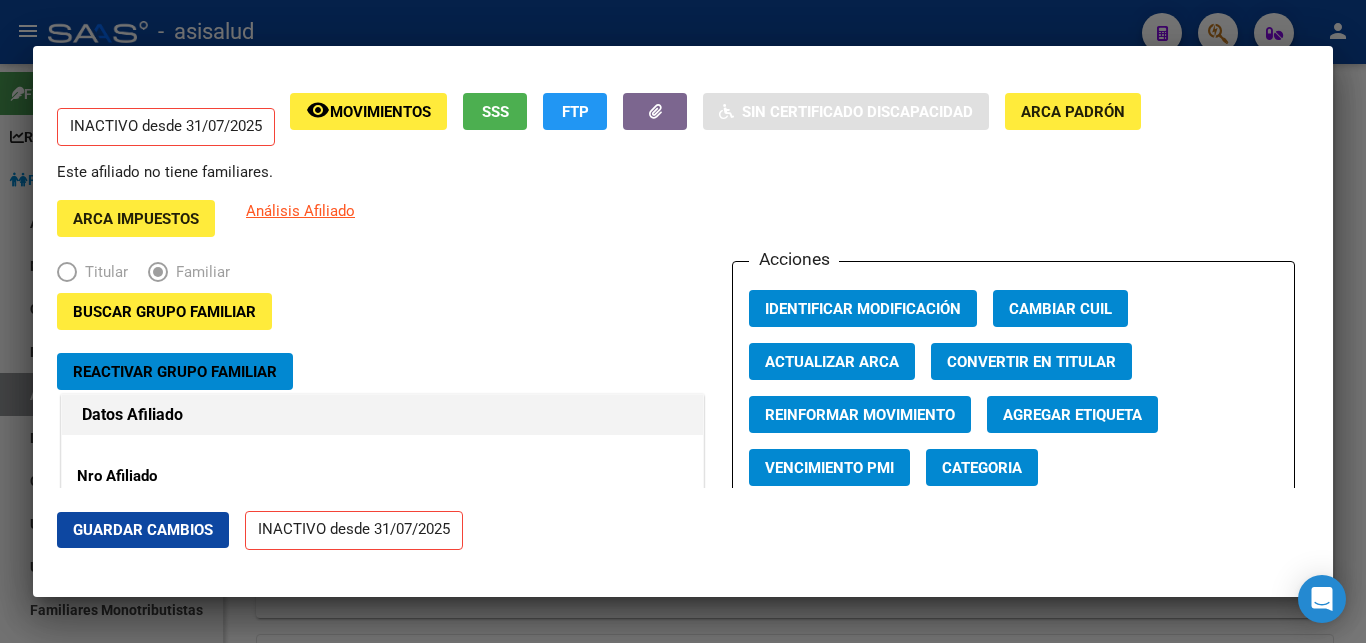 radio on "true" 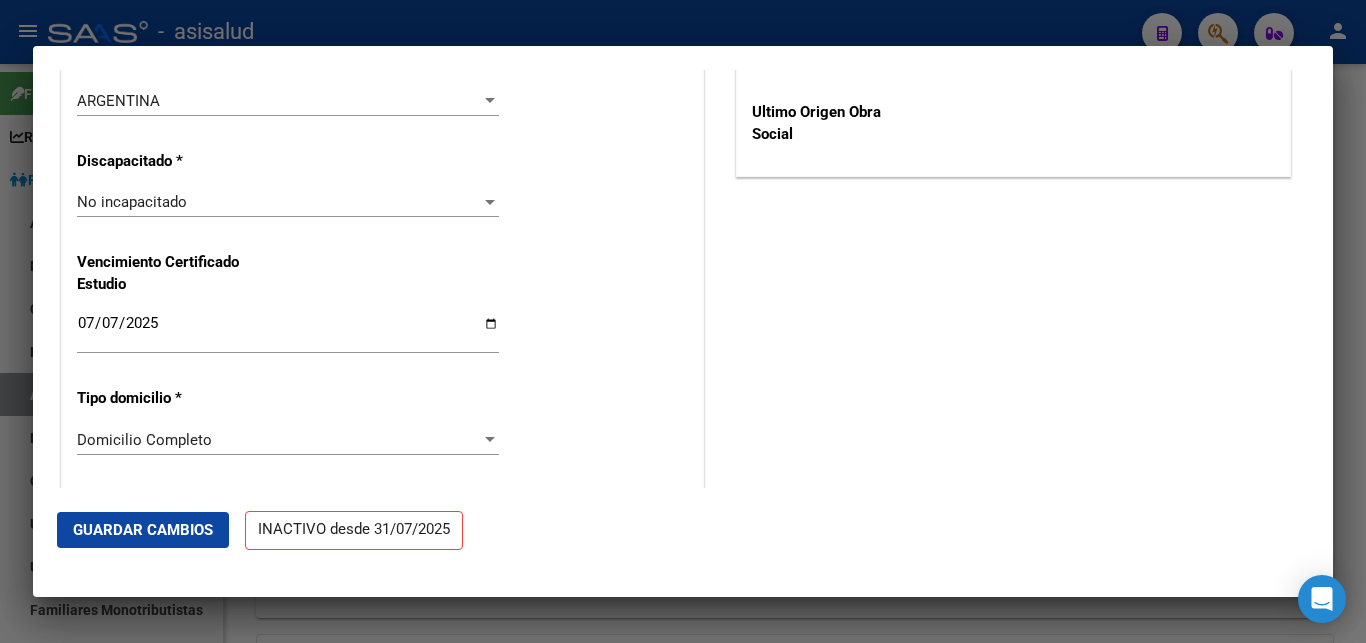 scroll, scrollTop: 1512, scrollLeft: 0, axis: vertical 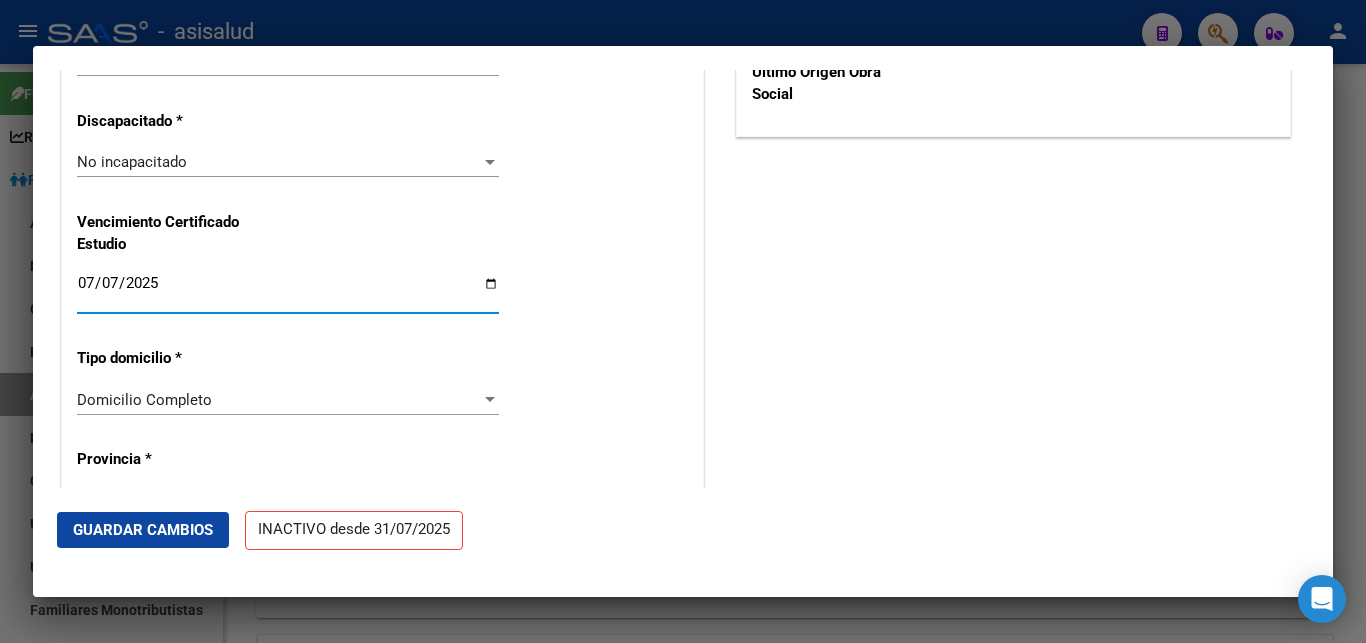 click on "2025-07-07" at bounding box center (288, 291) 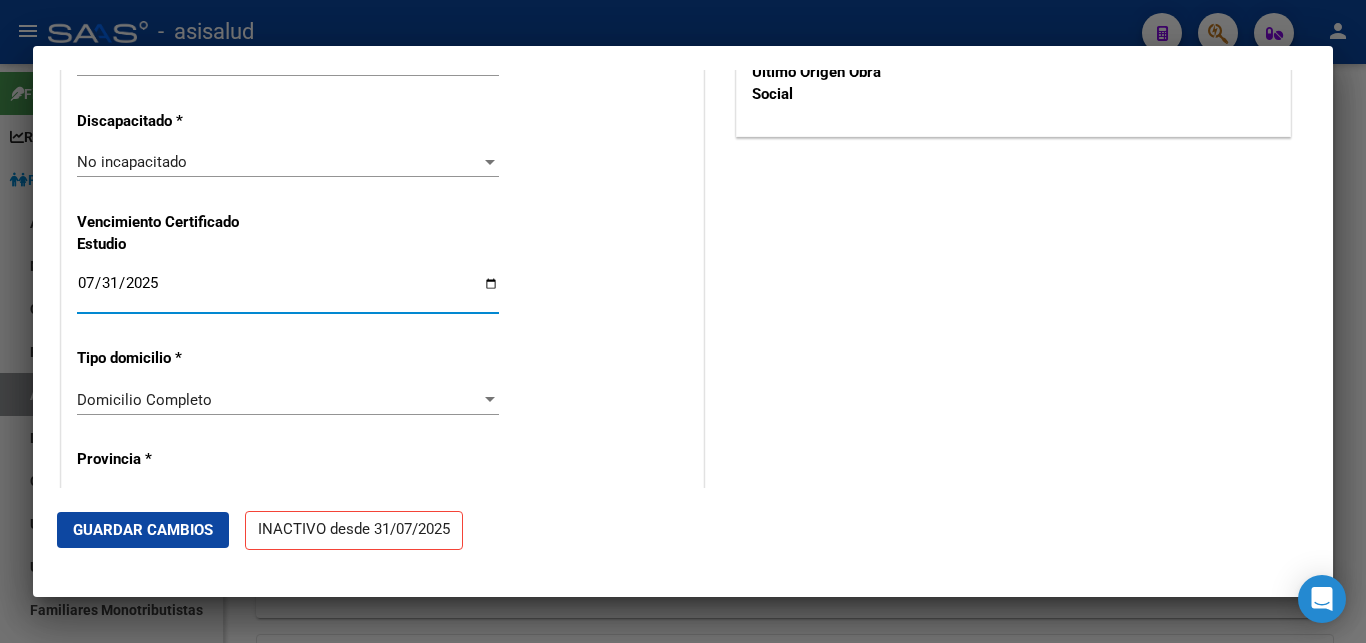 type on "[DATE]" 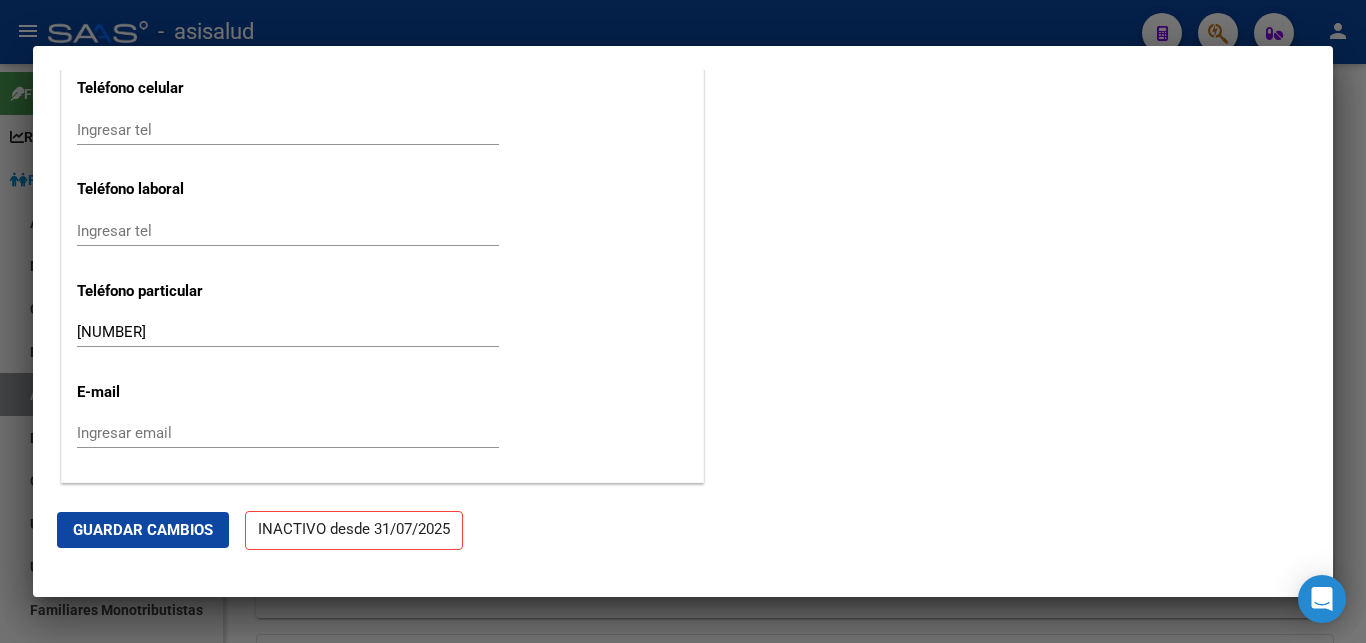 scroll, scrollTop: 2662, scrollLeft: 0, axis: vertical 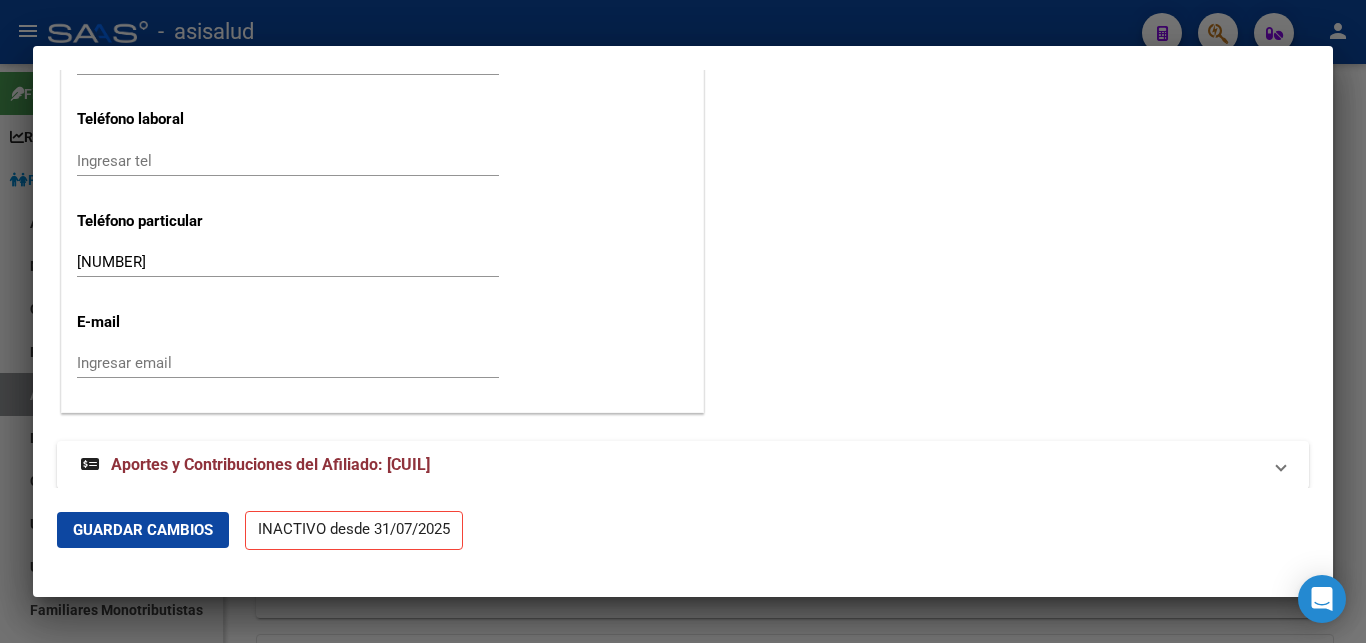 click on "Guardar Cambios" 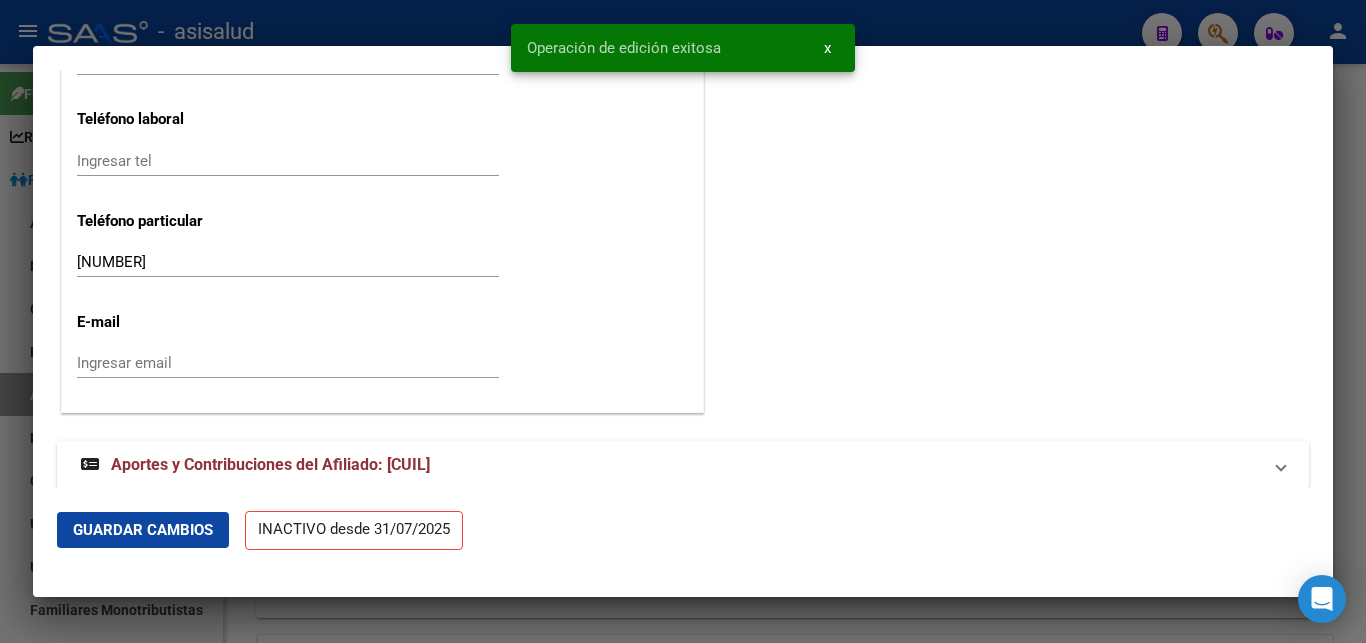 click on "x" at bounding box center [827, 48] 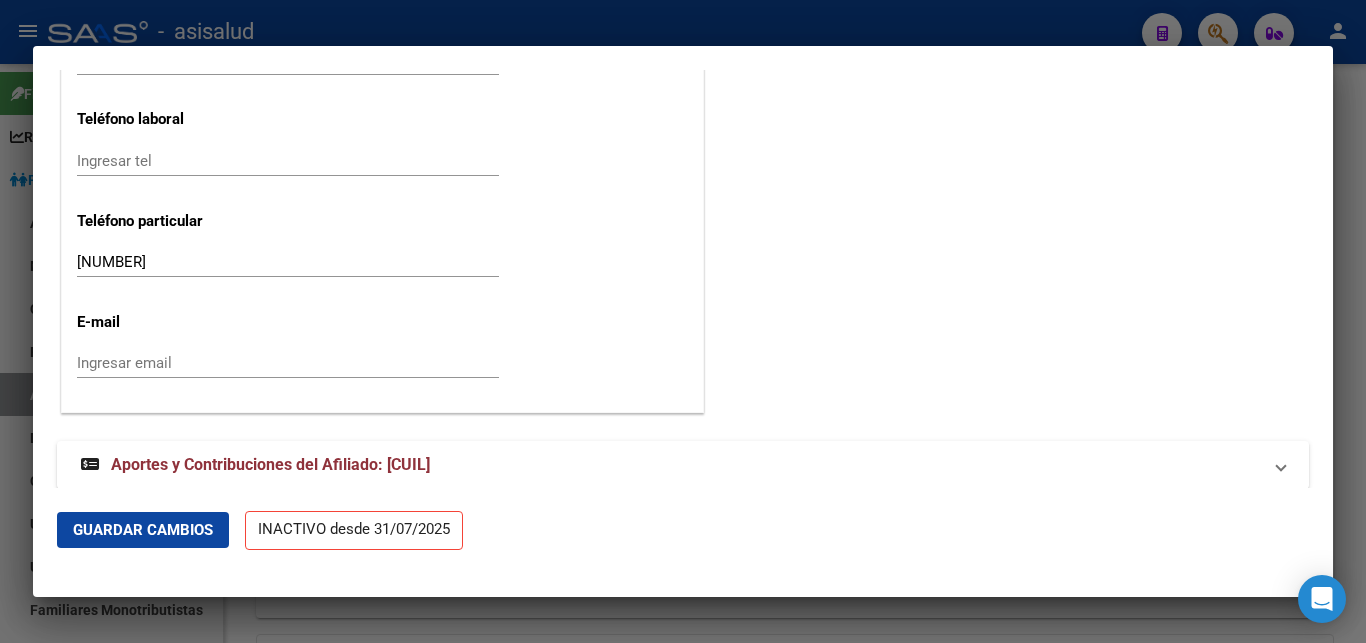 click on "INACTIVO desde 31/07/2025" 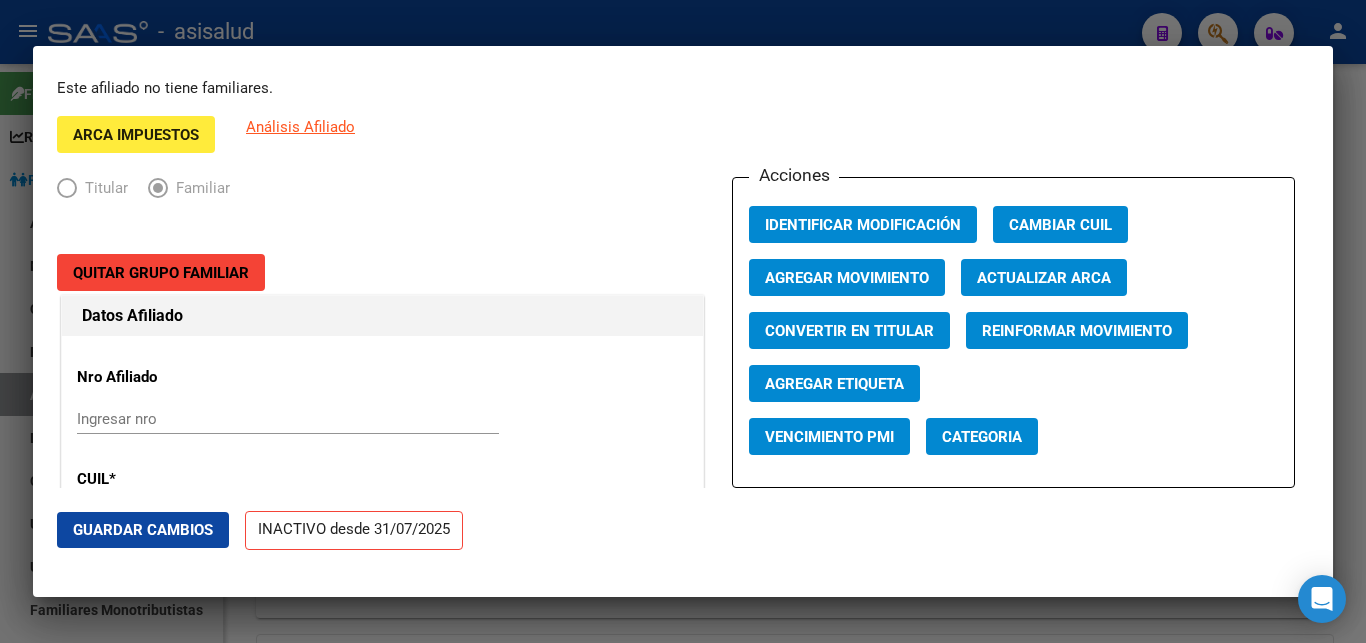 scroll, scrollTop: 0, scrollLeft: 0, axis: both 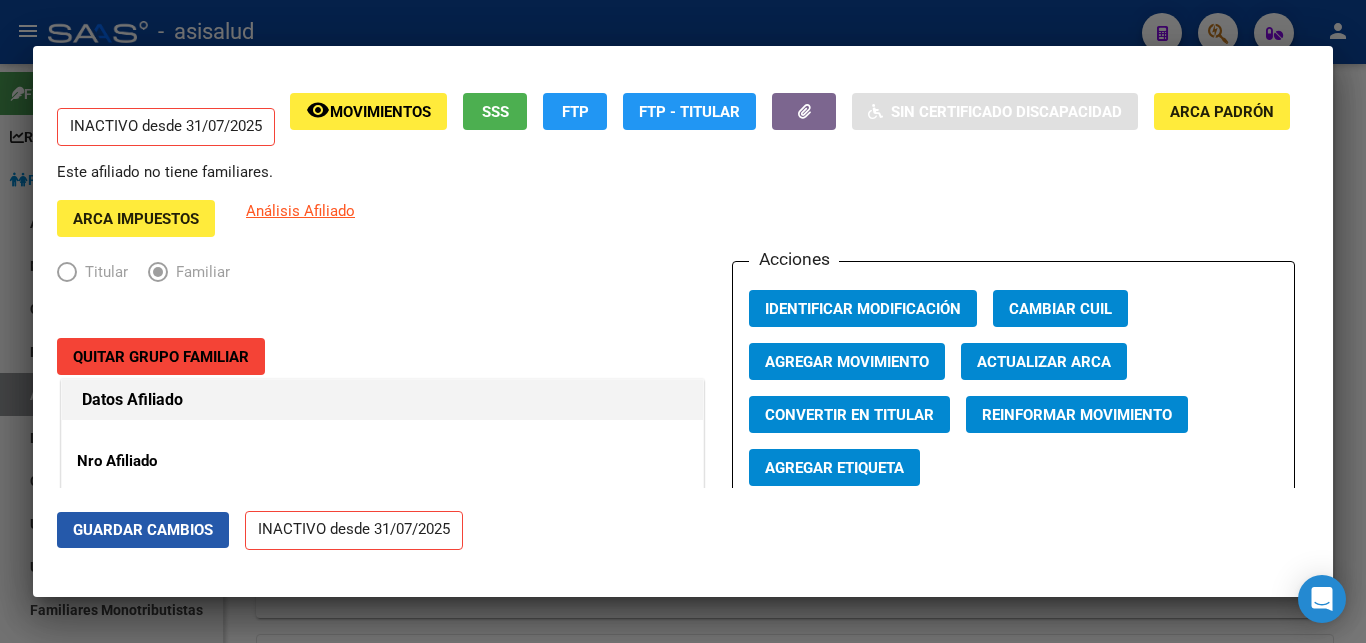 click on "Guardar Cambios" 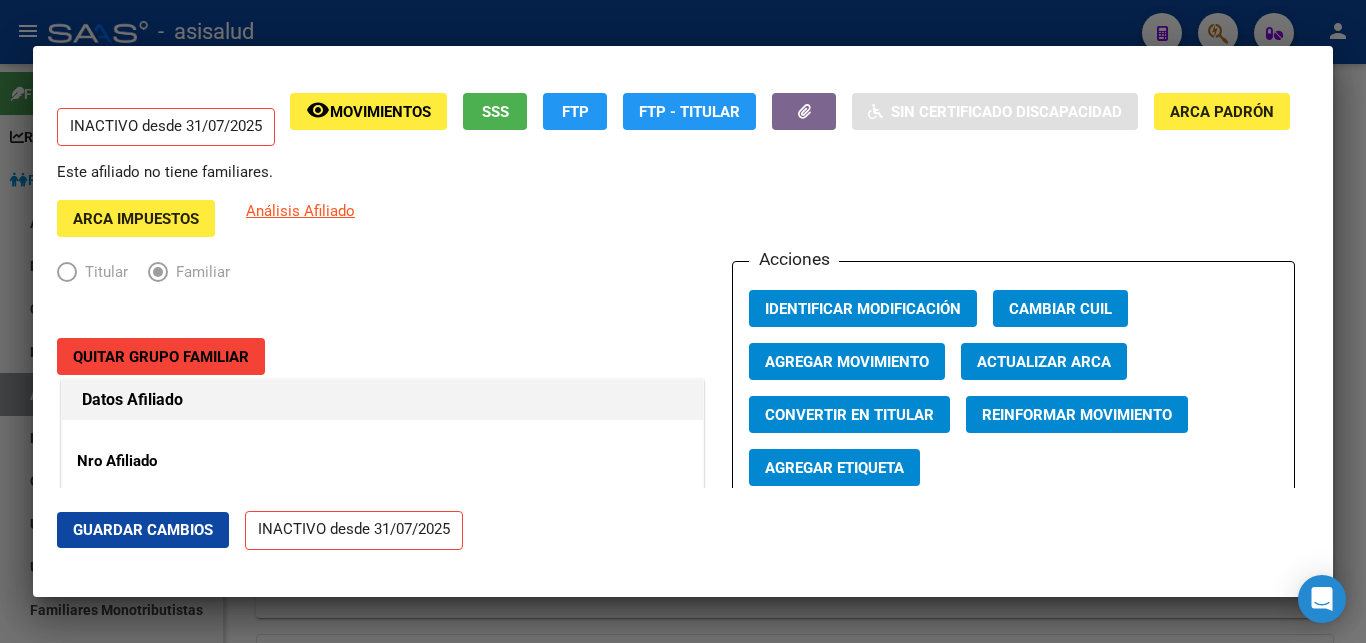 click on "Agregar Movimiento" 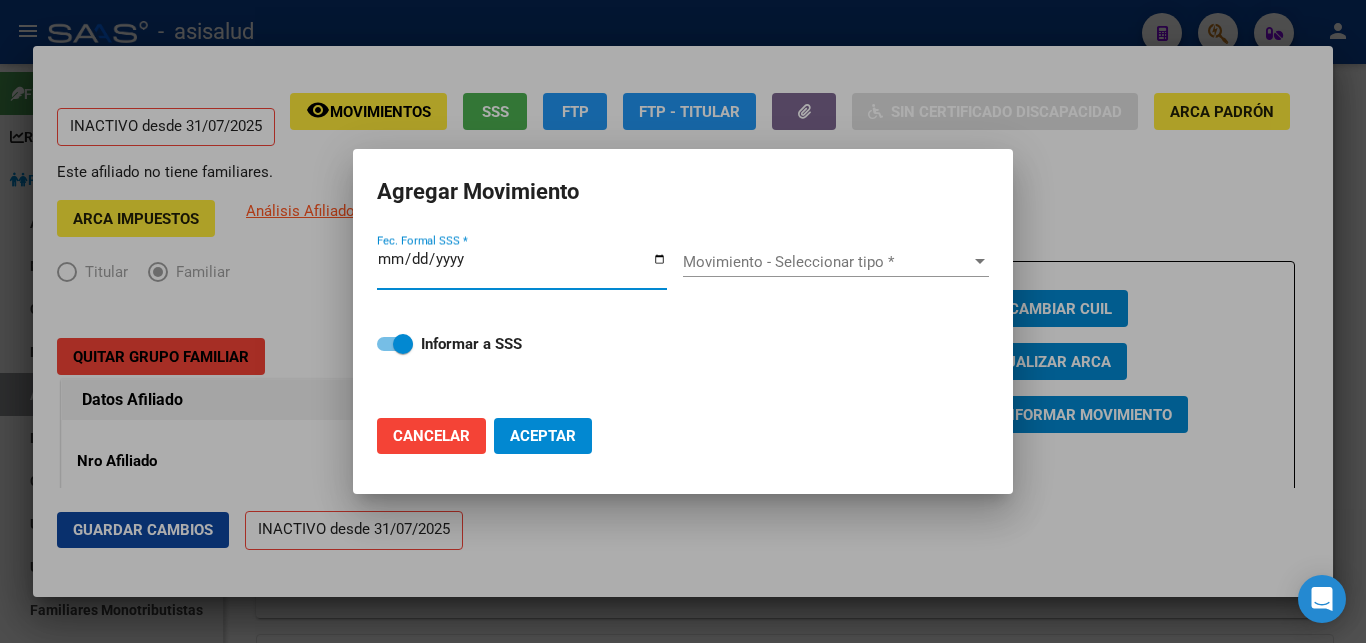 type on "2025-08-07" 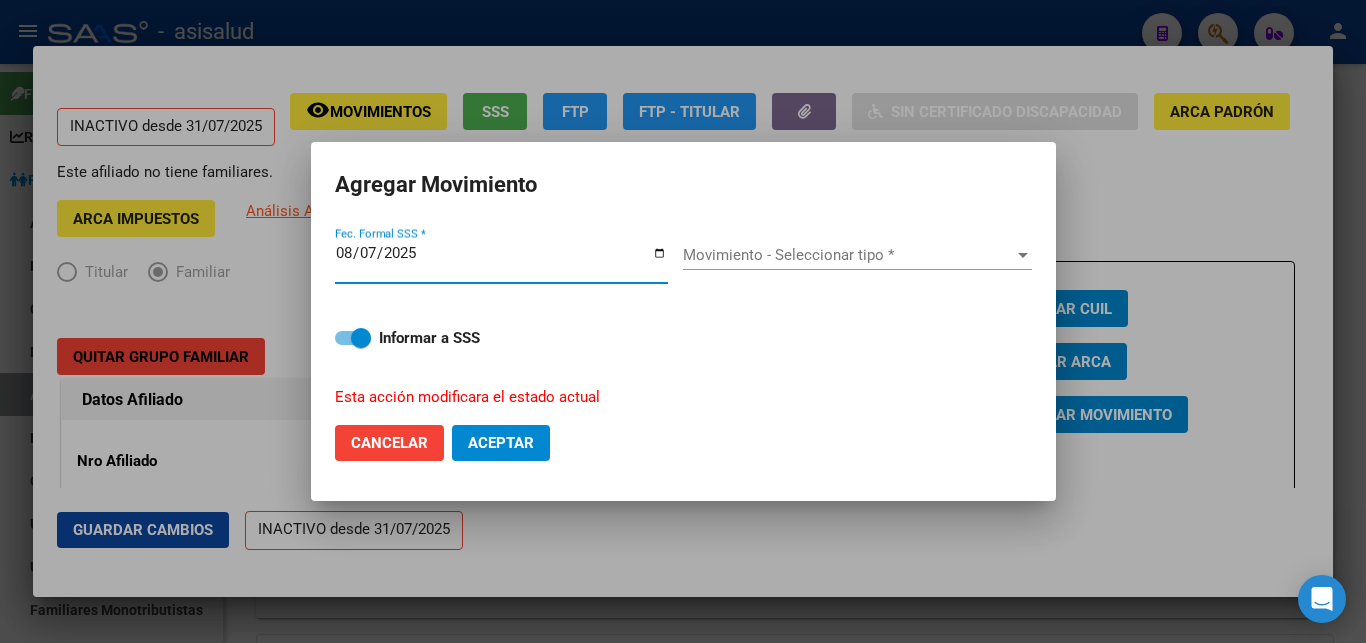 click on "Aceptar" 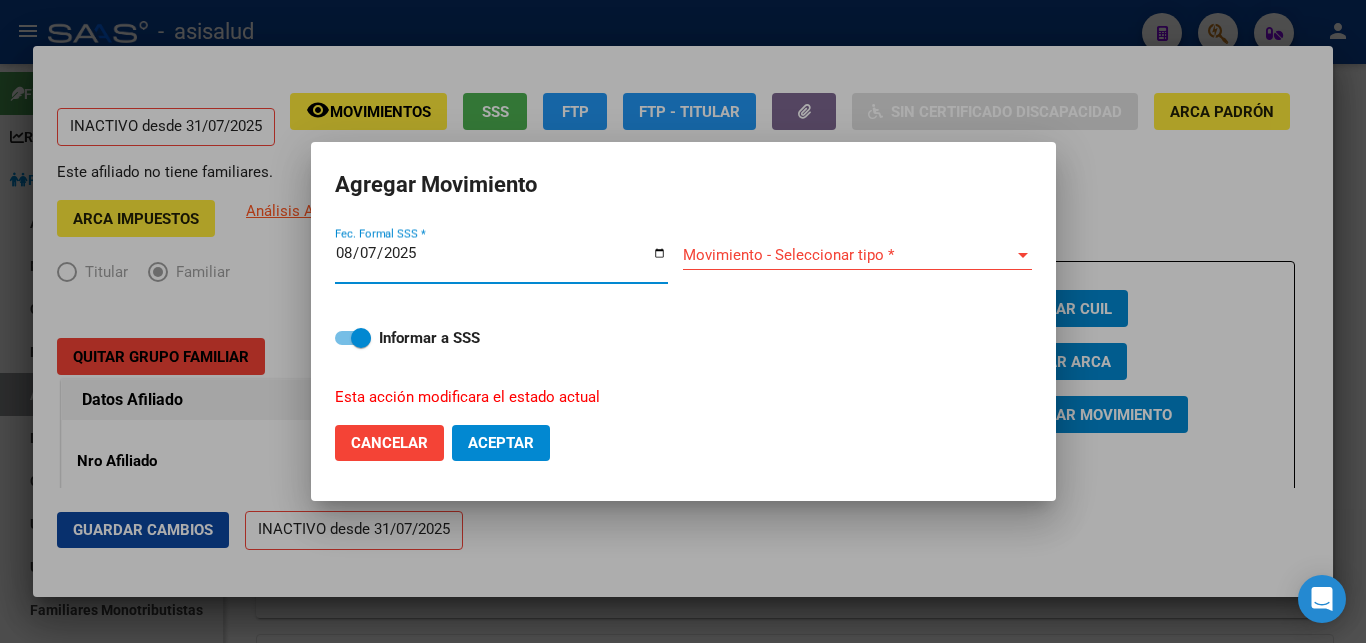 click at bounding box center (1023, 255) 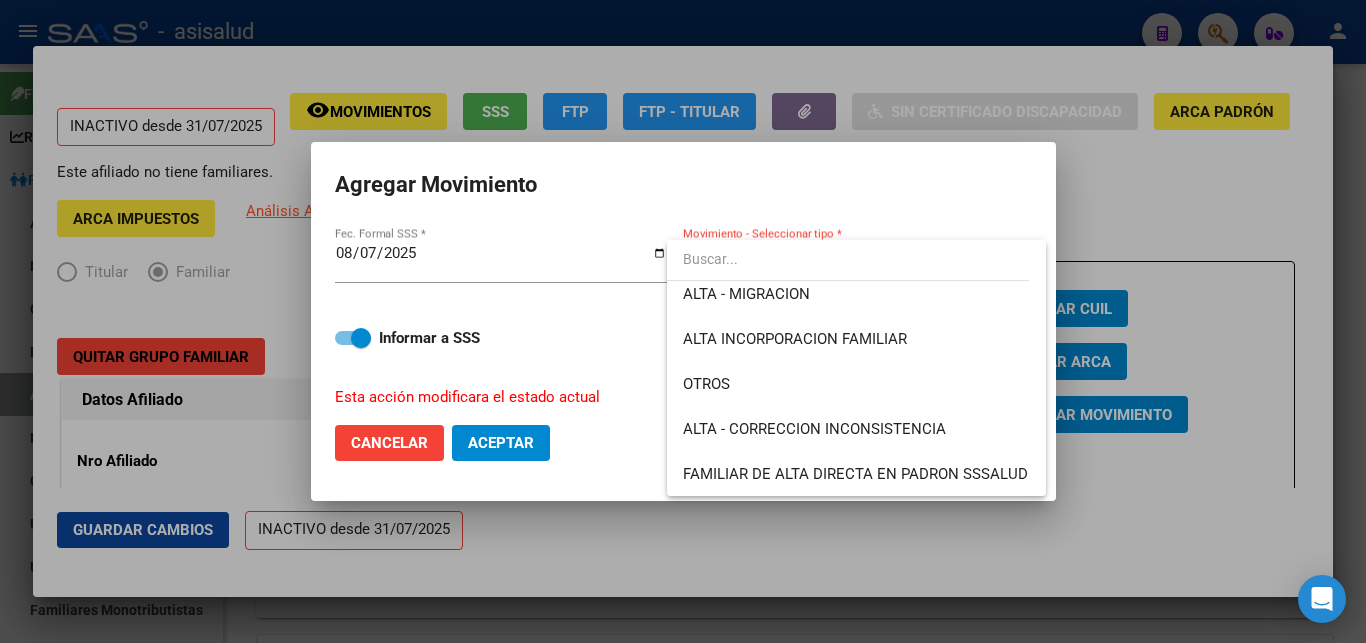 scroll, scrollTop: 324, scrollLeft: 0, axis: vertical 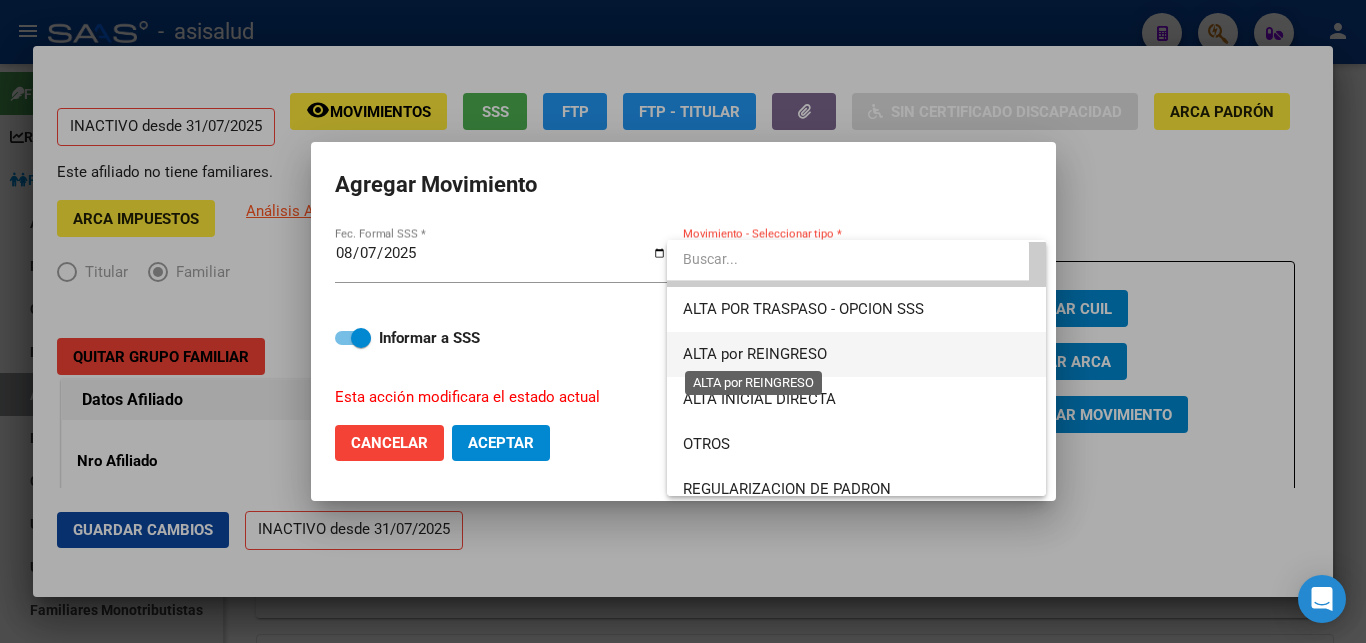 click on "ALTA por REINGRESO" at bounding box center [755, 354] 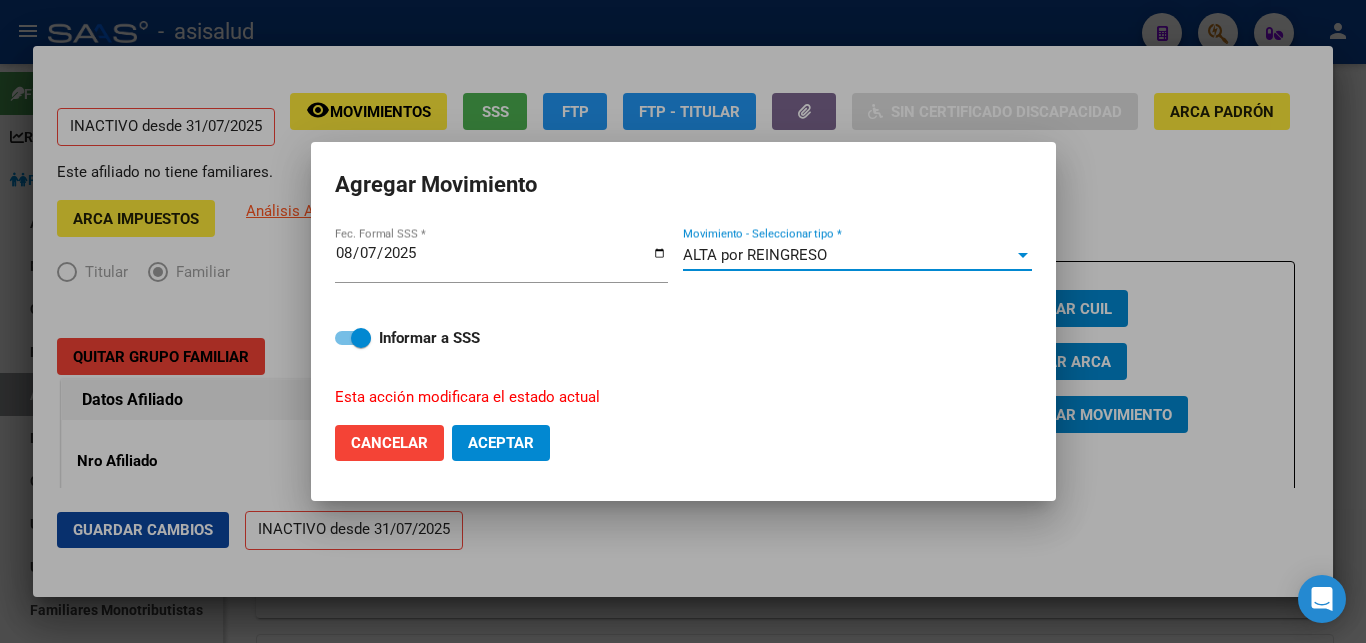 click on "Aceptar" 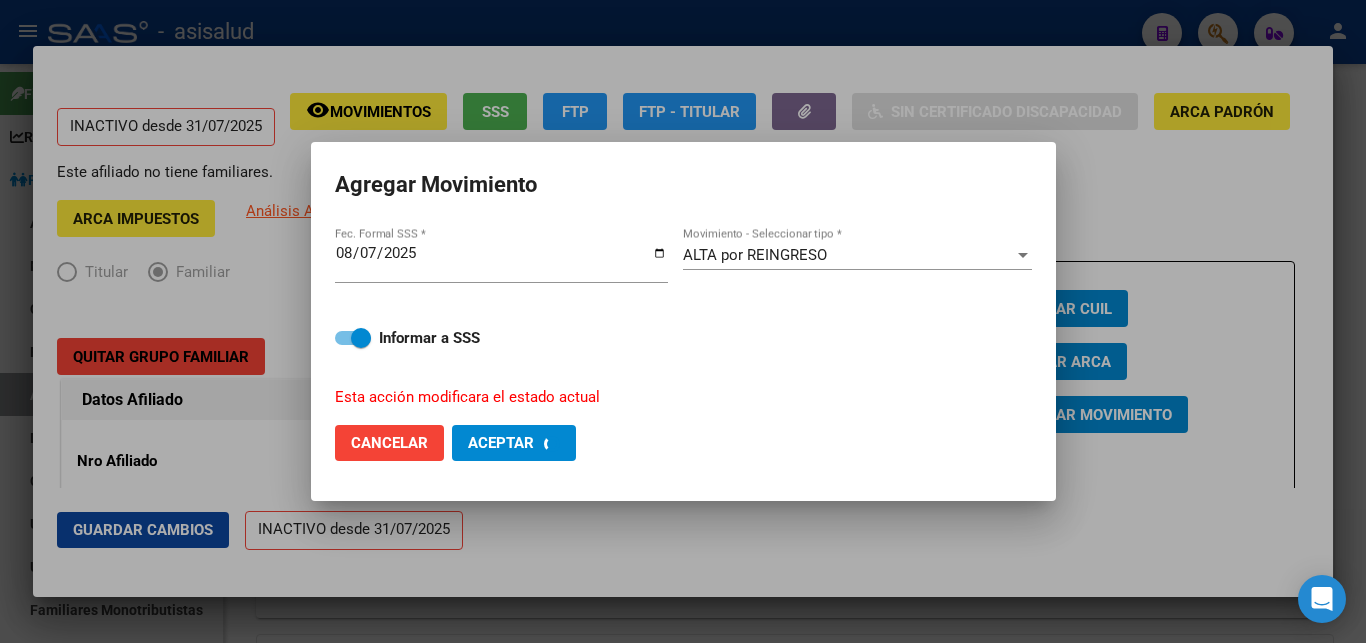 checkbox on "false" 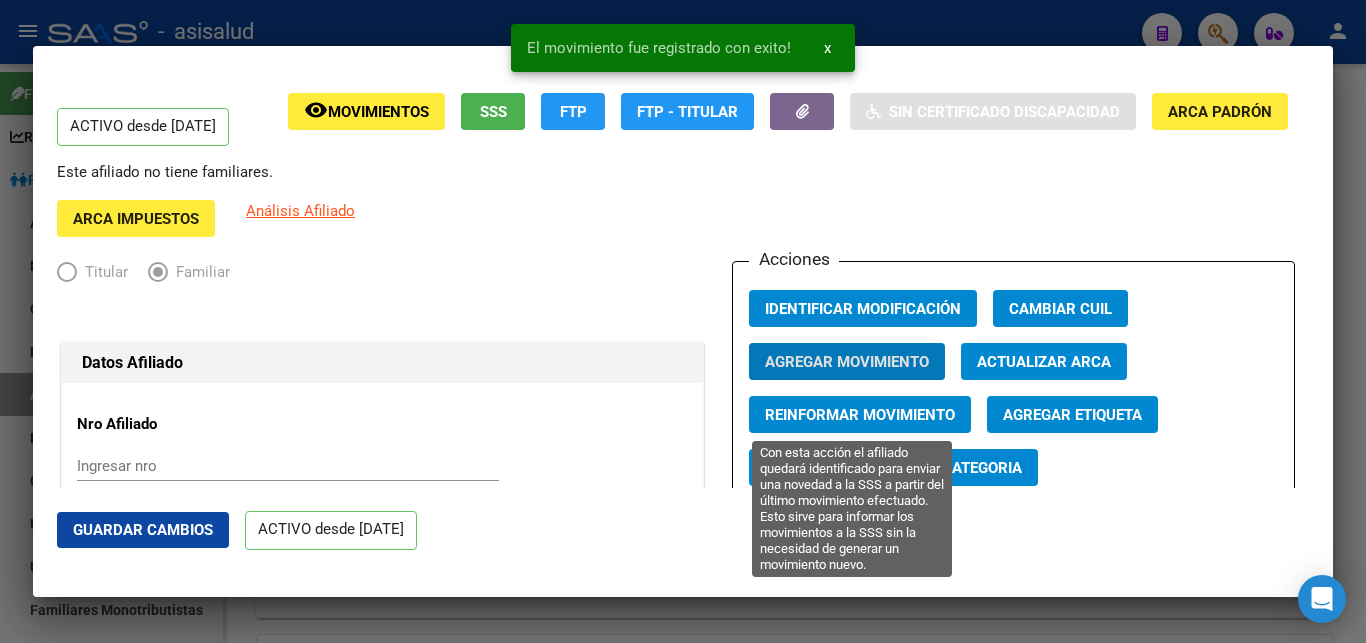 click on "Reinformar Movimiento" 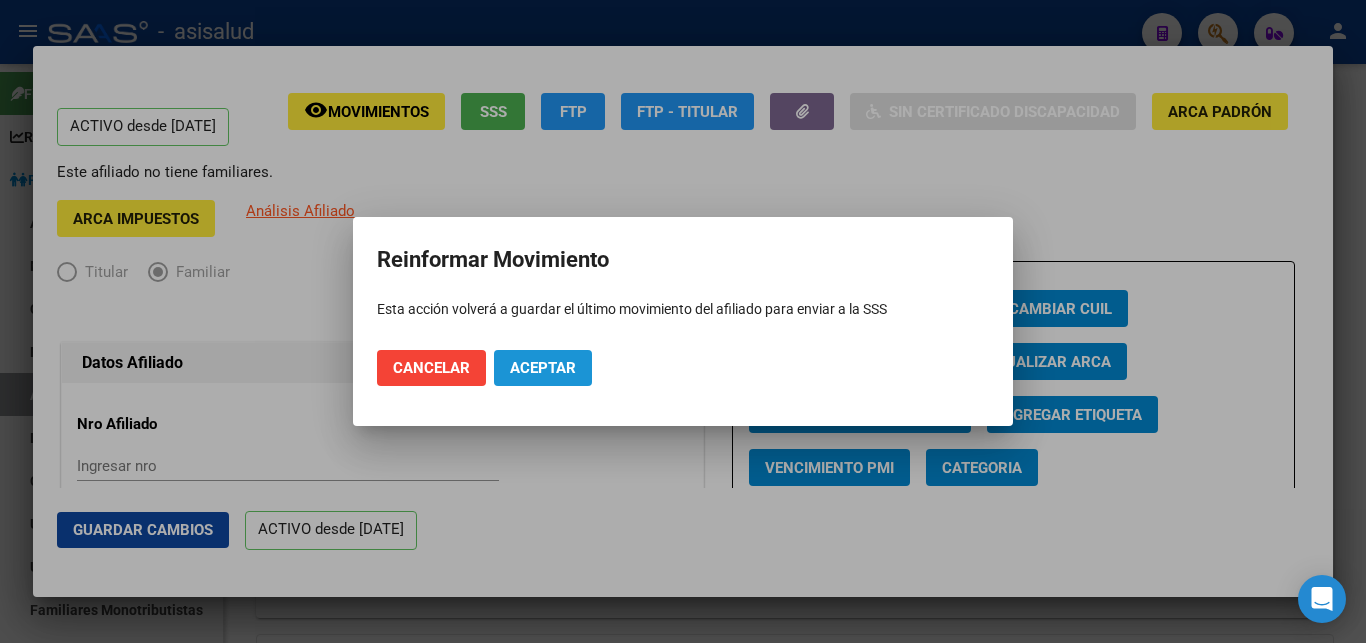 click on "Aceptar" at bounding box center (543, 368) 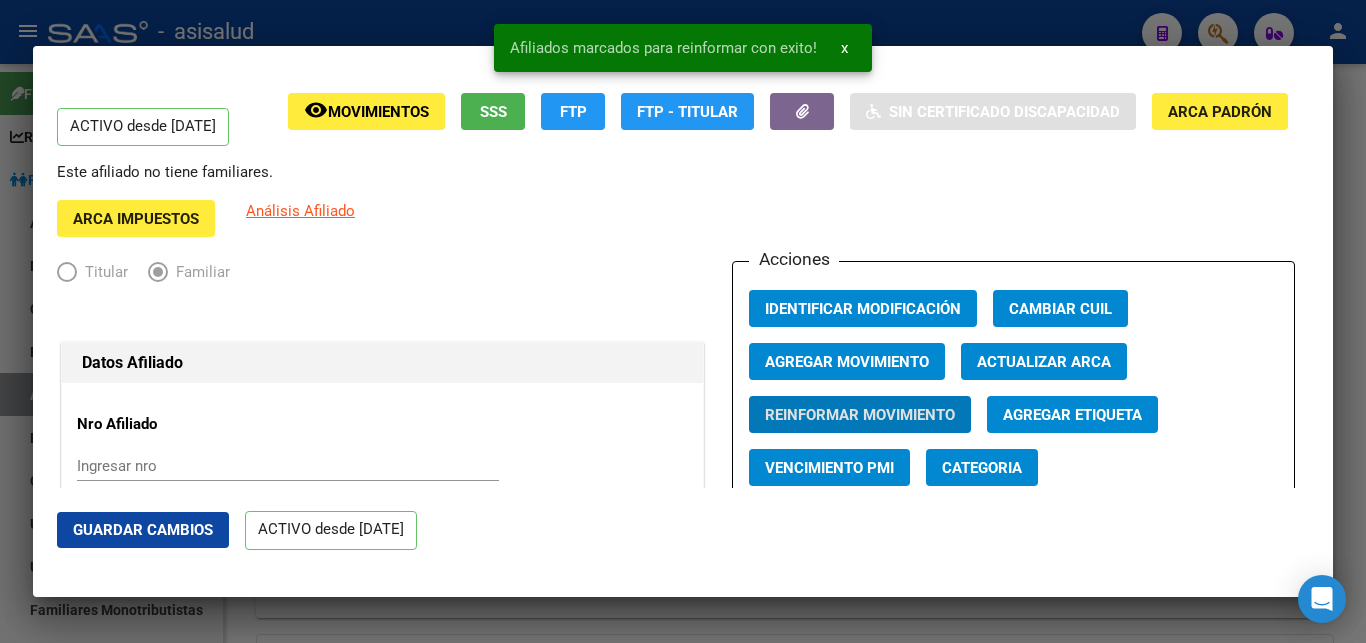 click on "x" at bounding box center [844, 48] 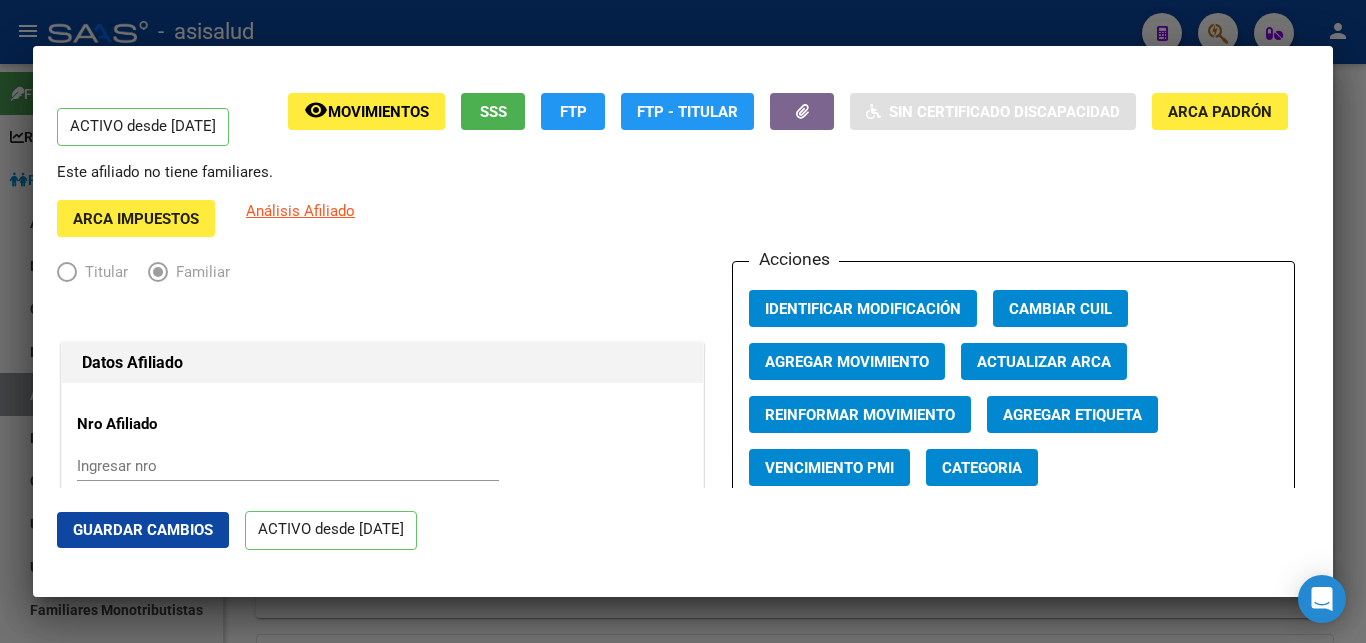 scroll, scrollTop: 432, scrollLeft: 0, axis: vertical 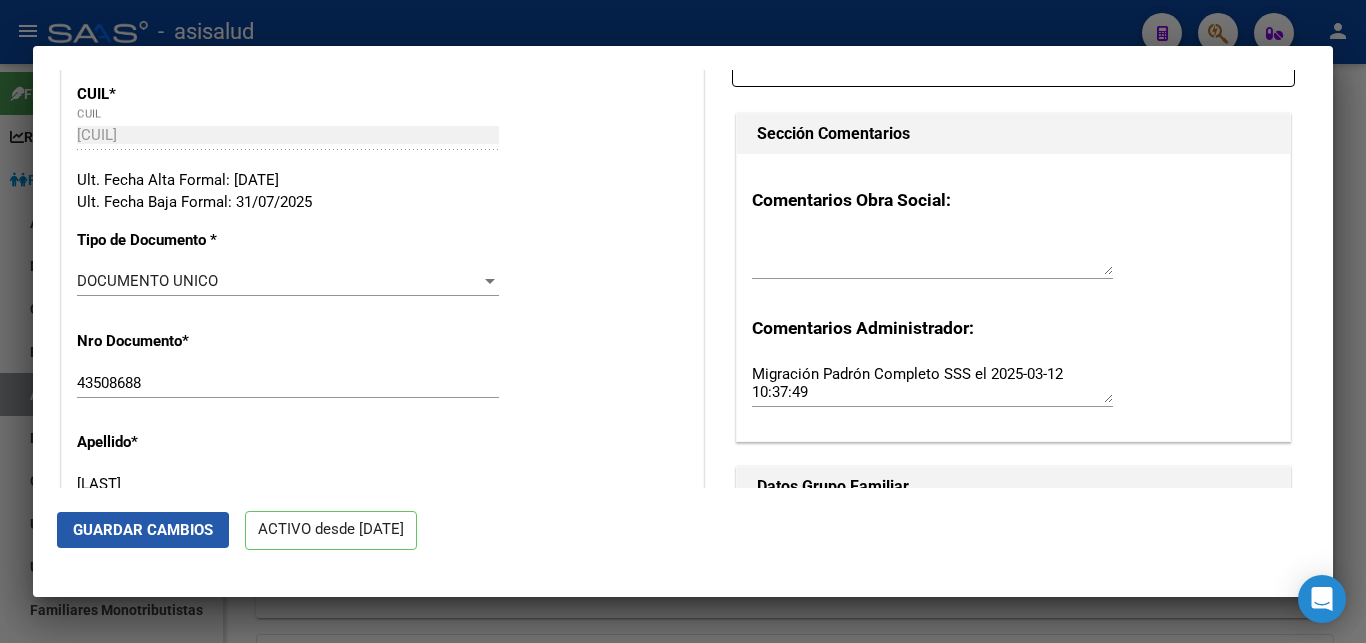click on "Guardar Cambios" 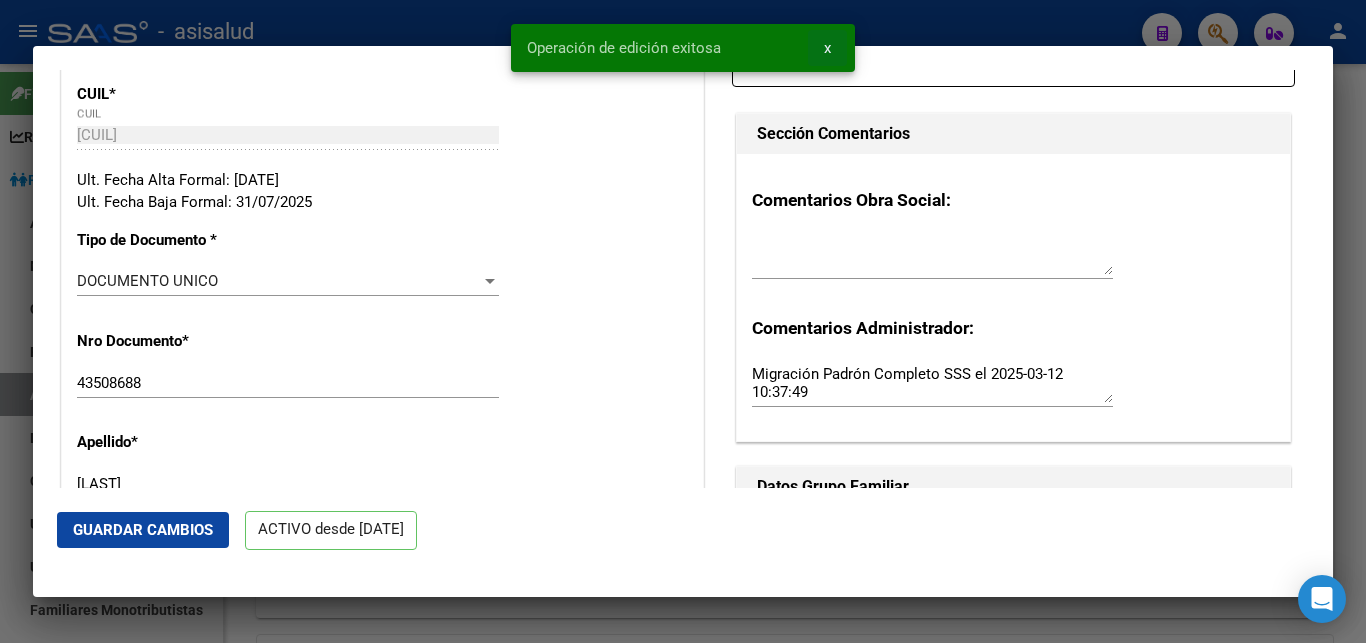 click on "x" at bounding box center (827, 48) 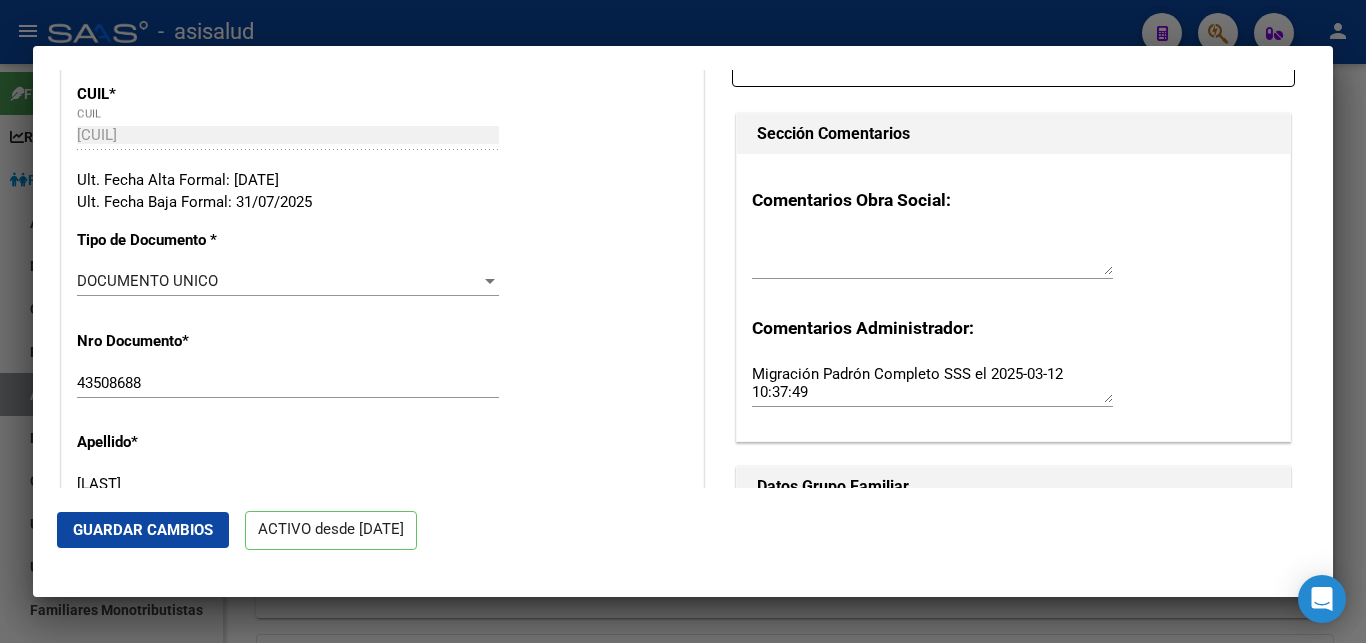 click at bounding box center [683, 321] 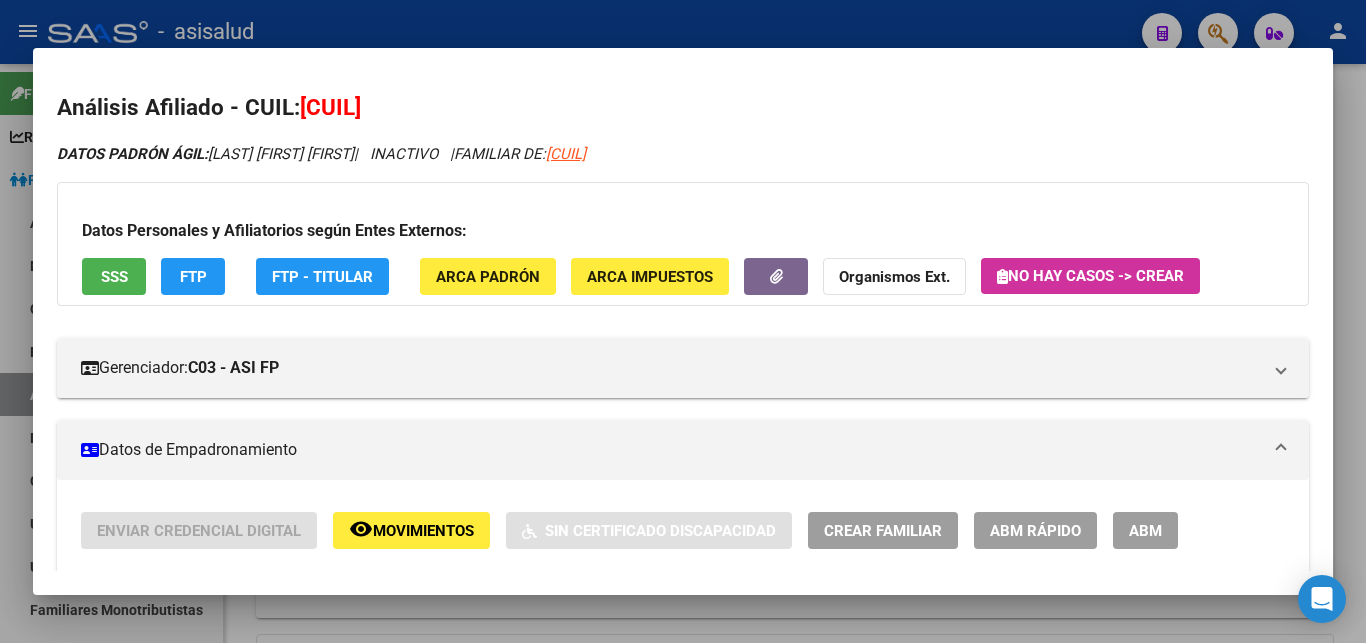 click at bounding box center (683, 321) 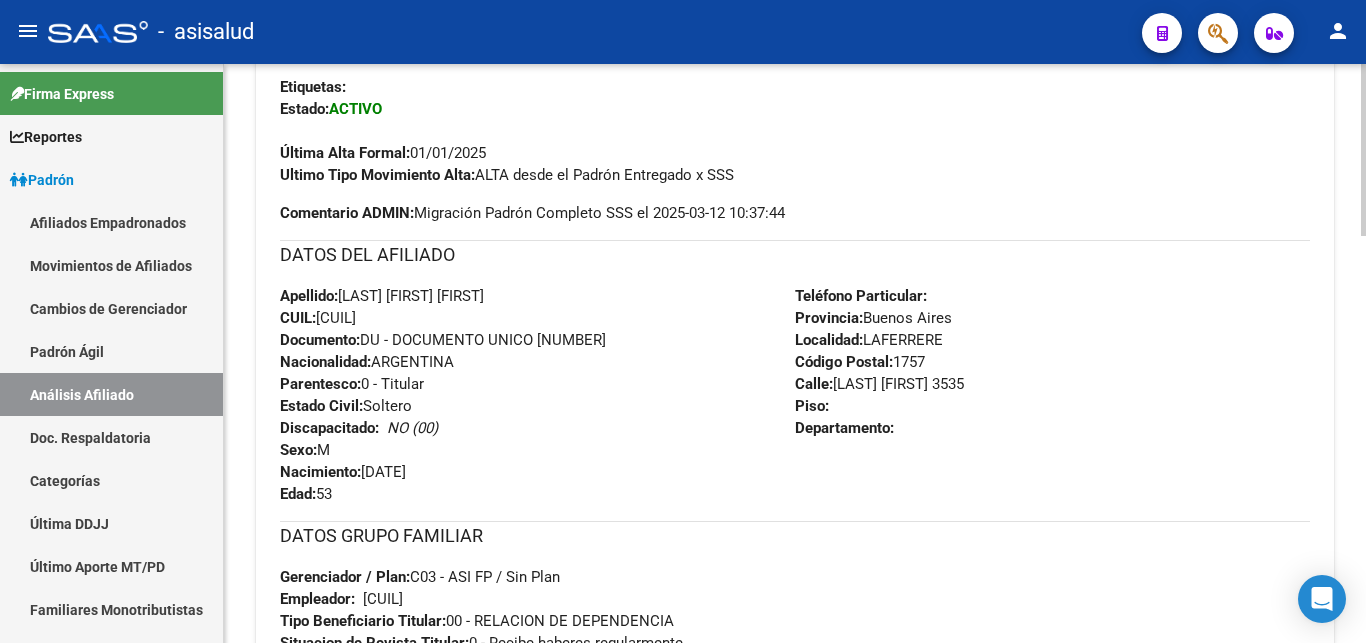 scroll, scrollTop: 0, scrollLeft: 0, axis: both 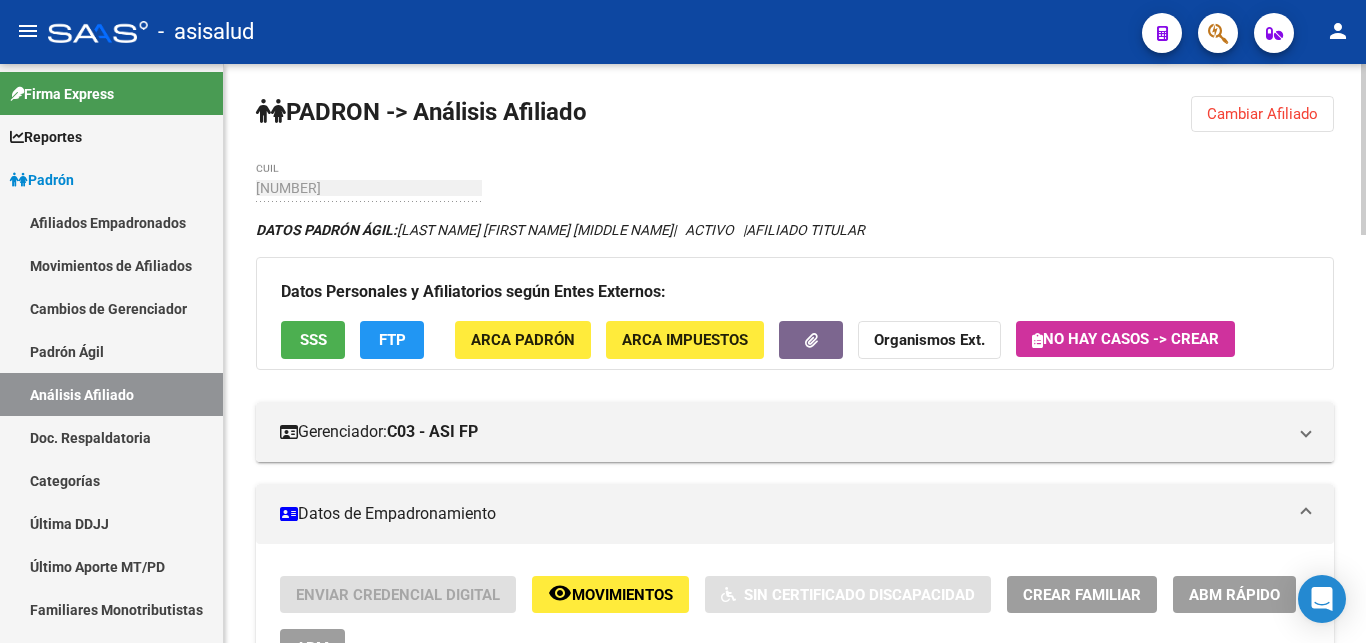 click on "Cambiar Afiliado" 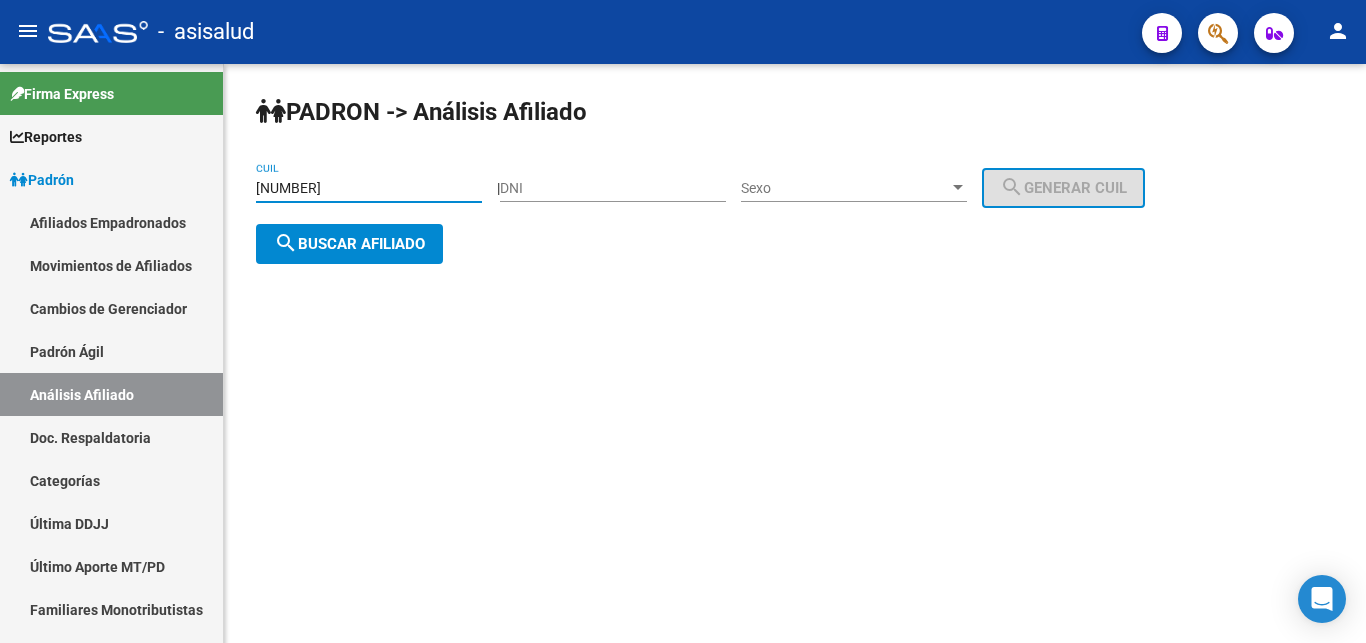 drag, startPoint x: 258, startPoint y: 185, endPoint x: 369, endPoint y: 188, distance: 111.040535 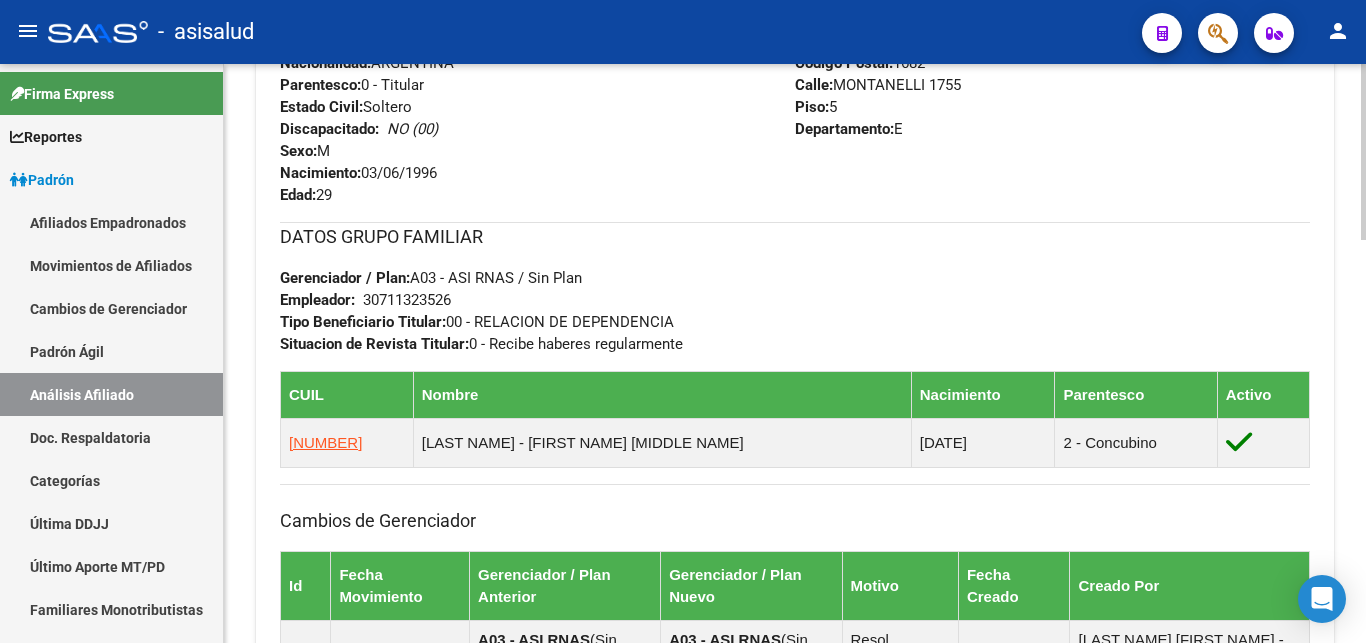 scroll, scrollTop: 918, scrollLeft: 0, axis: vertical 